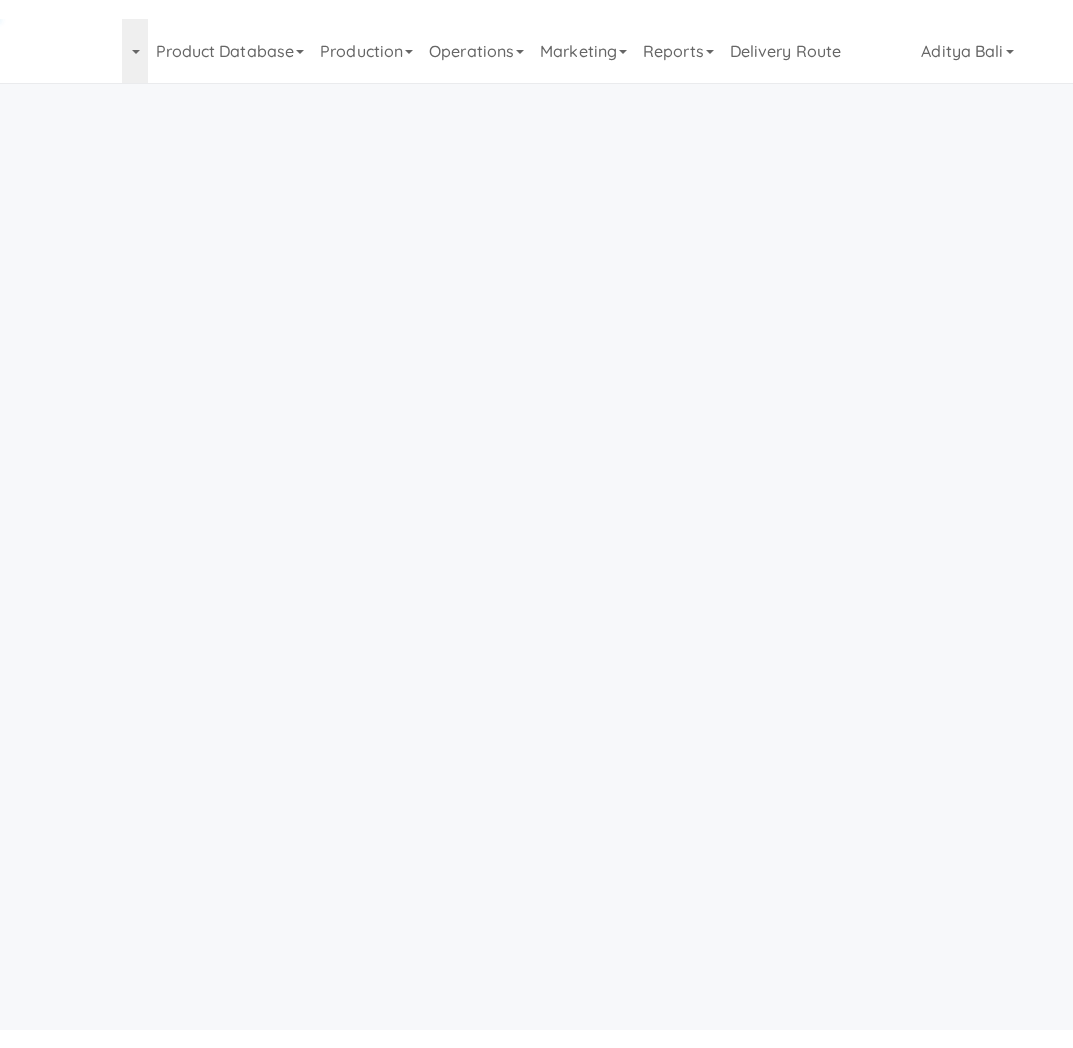 scroll, scrollTop: 0, scrollLeft: 0, axis: both 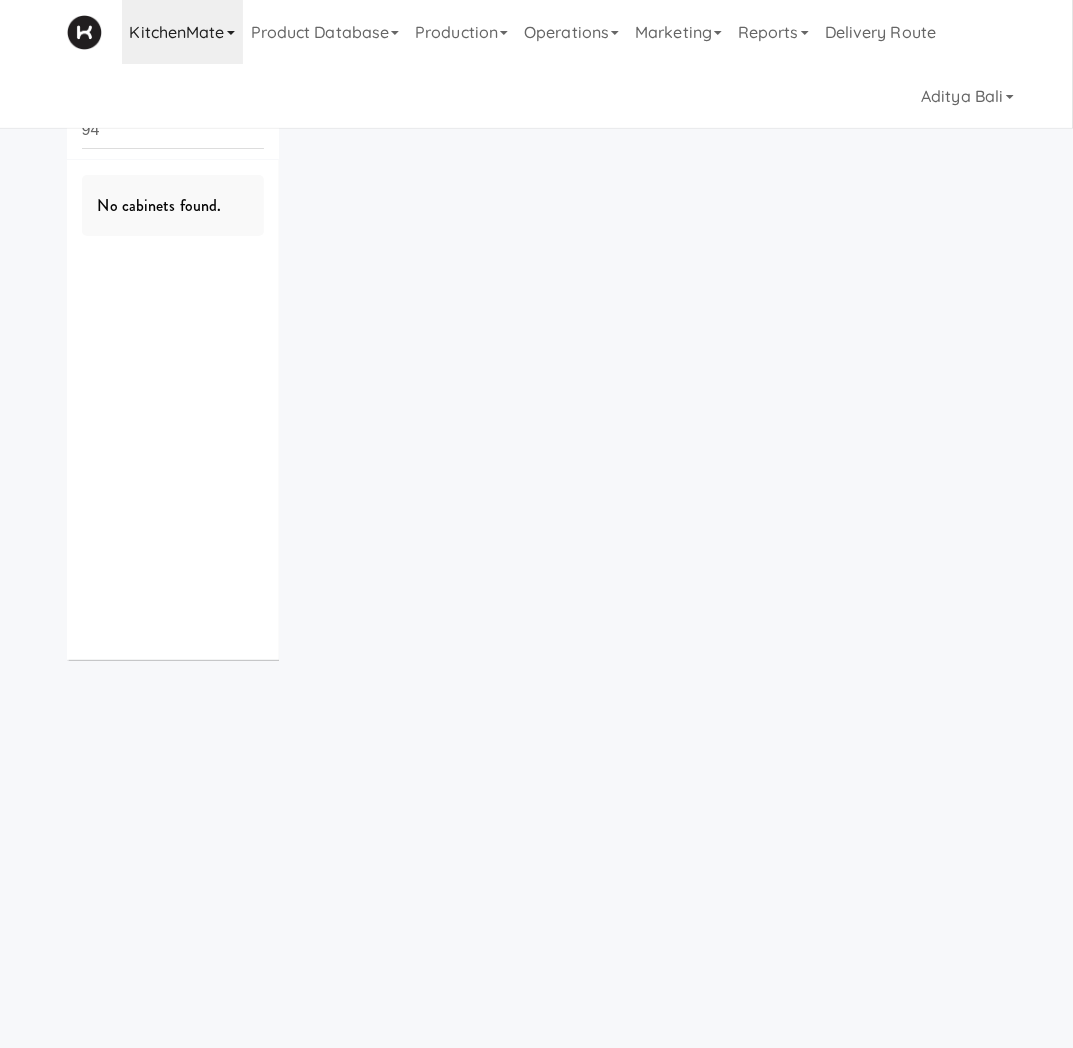 click on "KitchenMate" at bounding box center [182, 32] 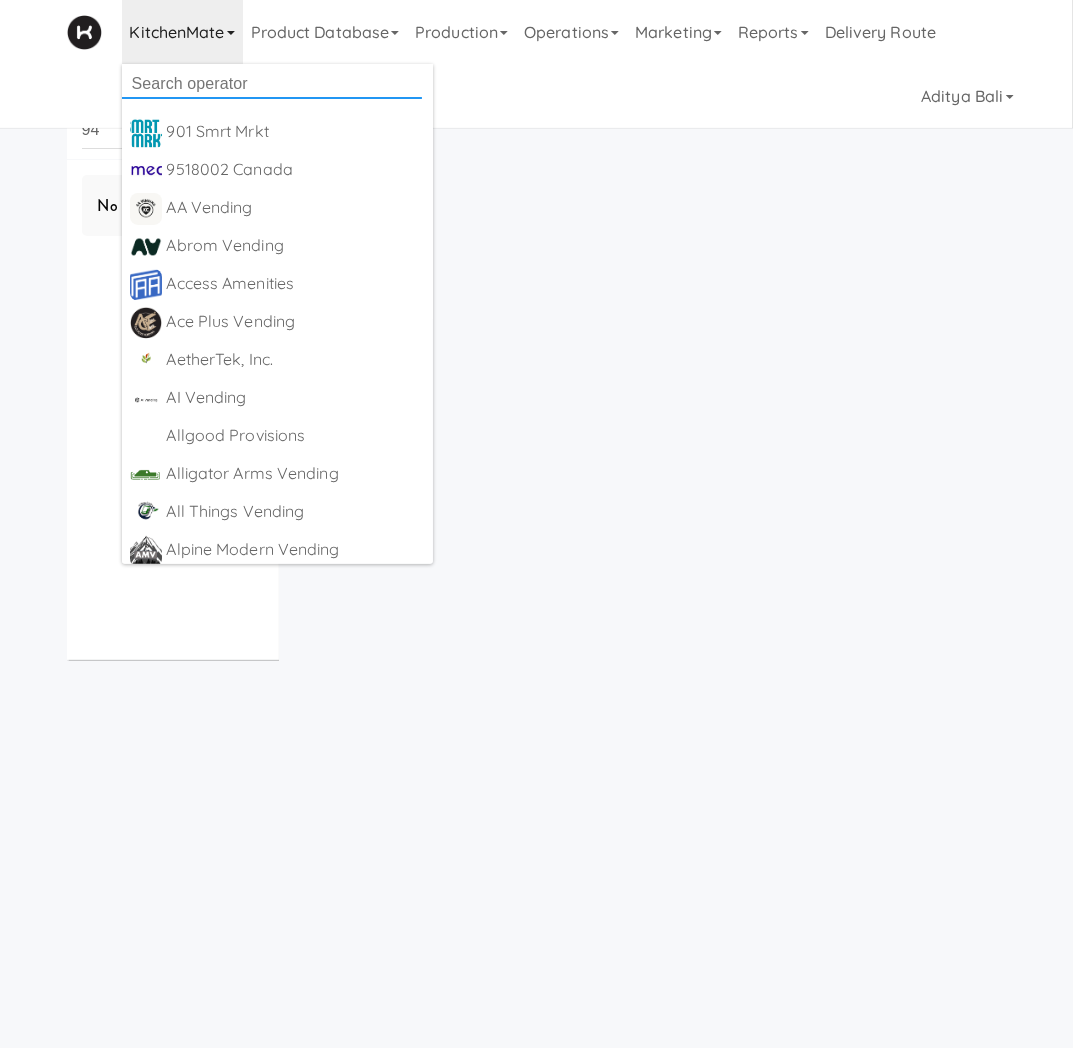 click at bounding box center (272, 84) 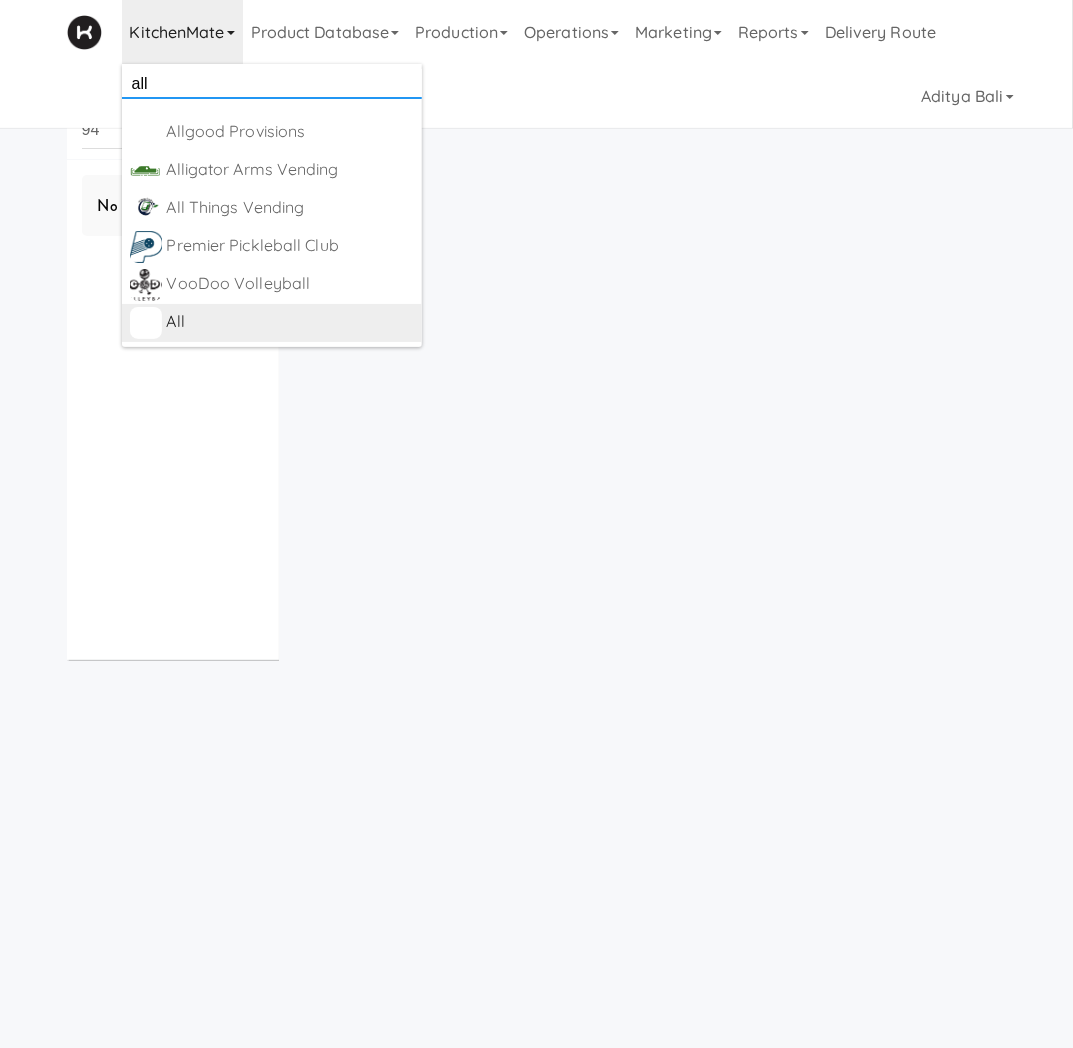 type on "all" 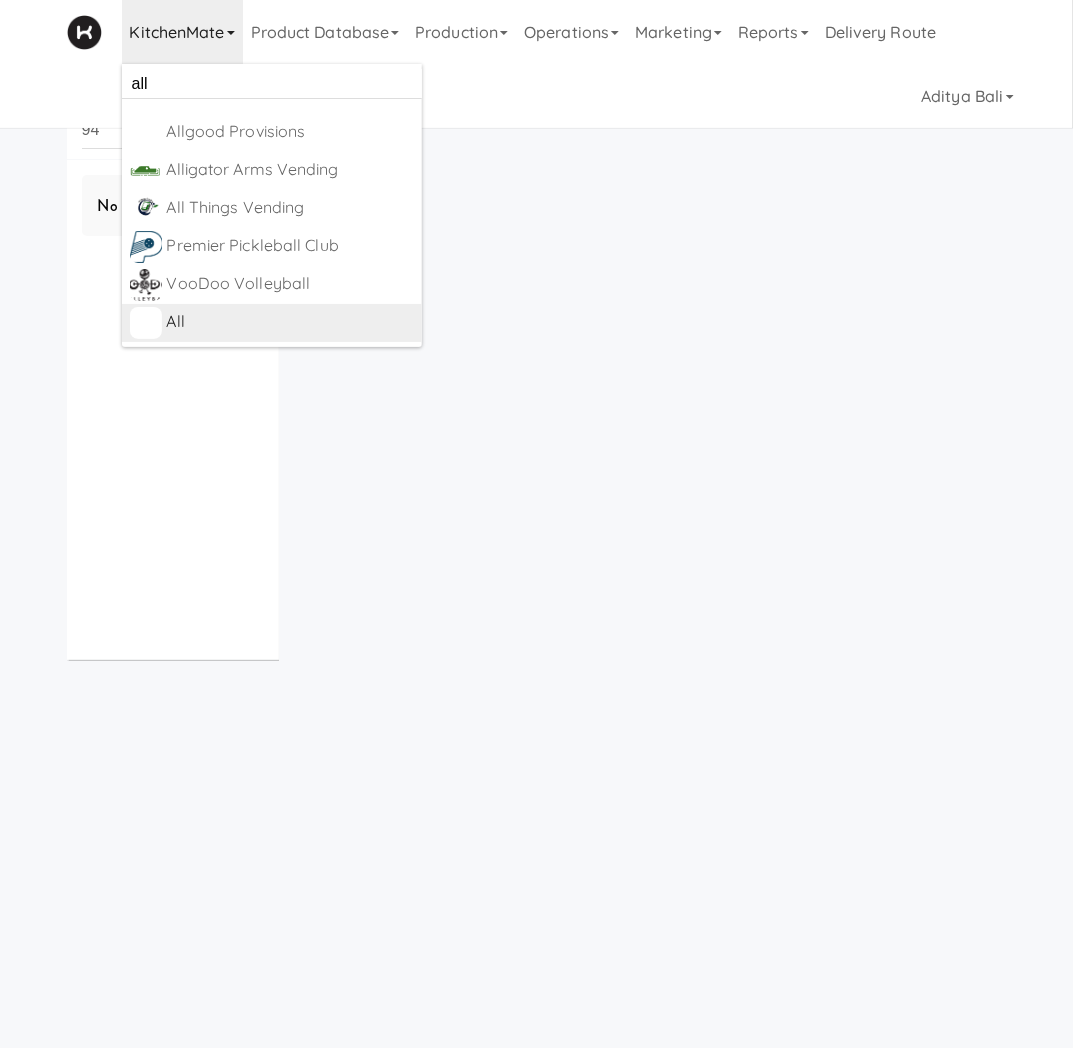 click on "All" at bounding box center [290, 322] 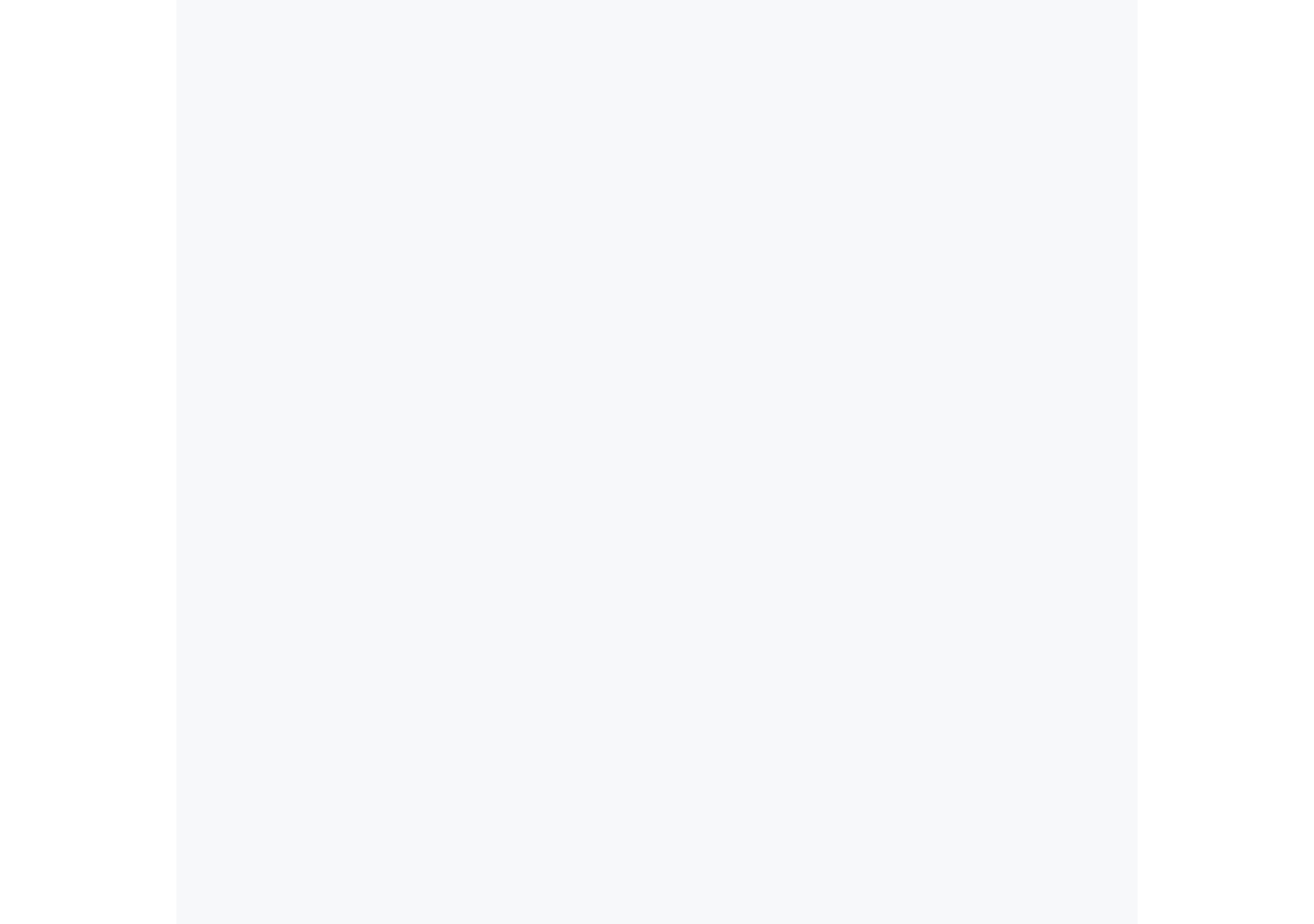 scroll, scrollTop: 0, scrollLeft: 0, axis: both 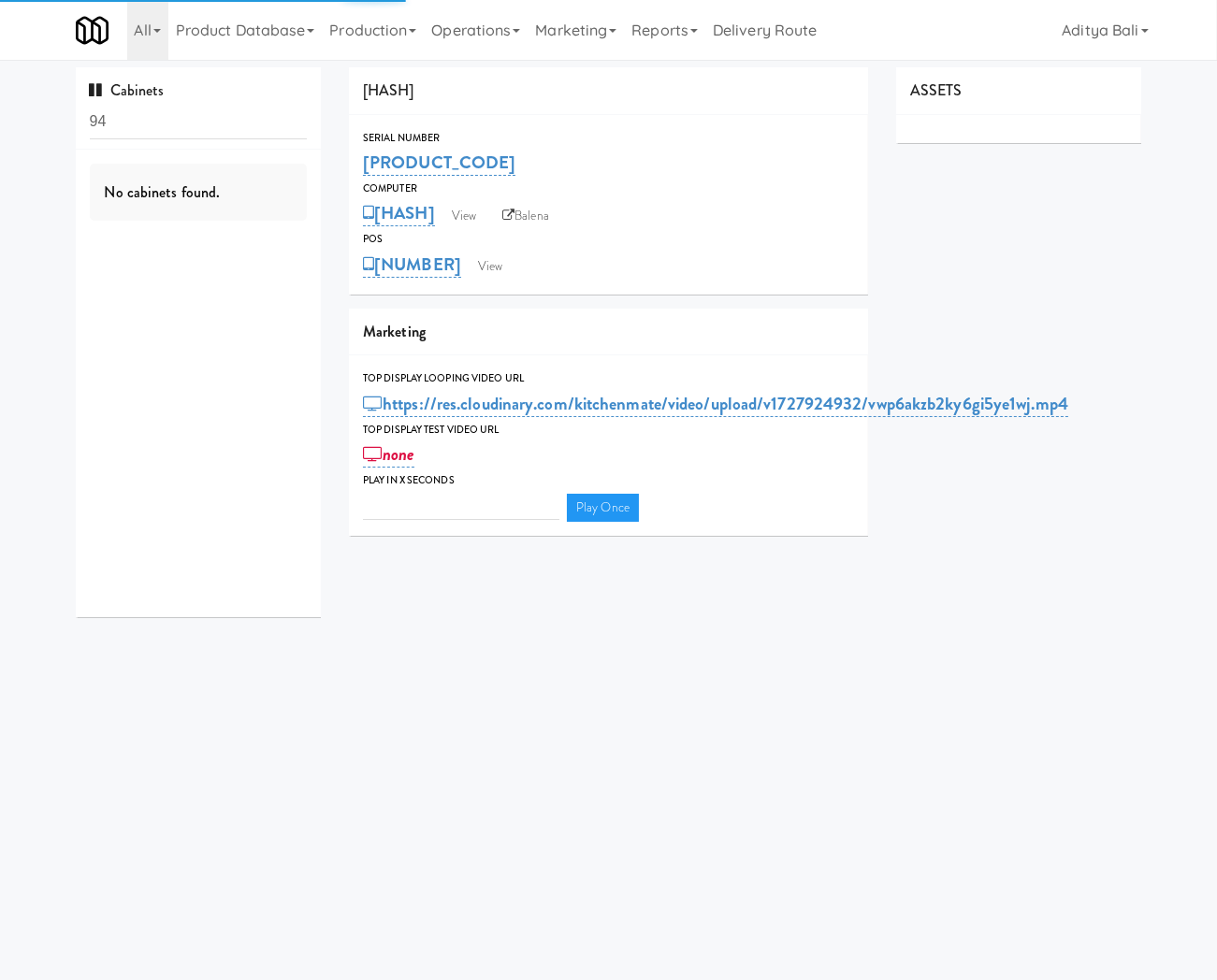 type on "3" 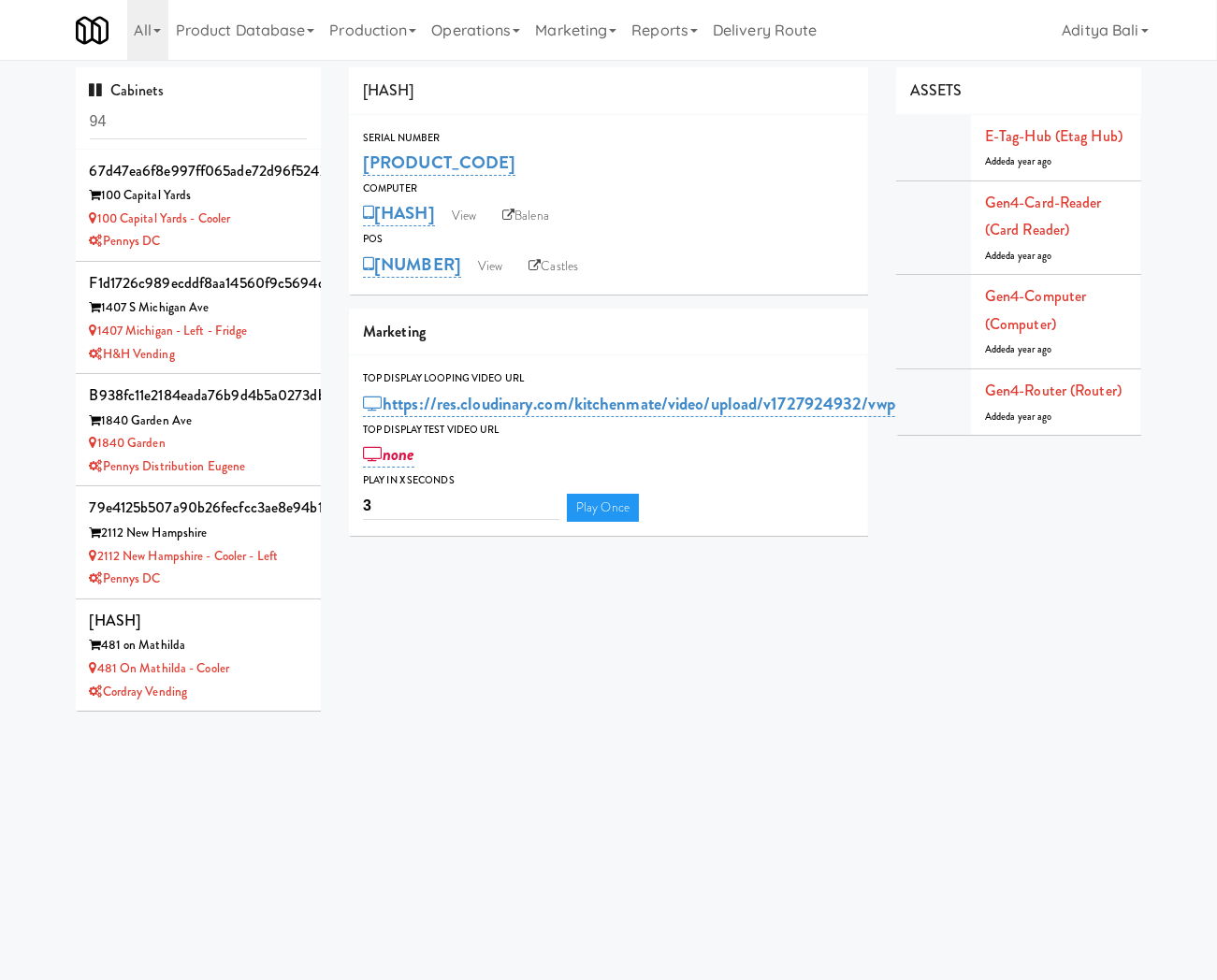 click on "Cabinets 94" at bounding box center [198, 108] 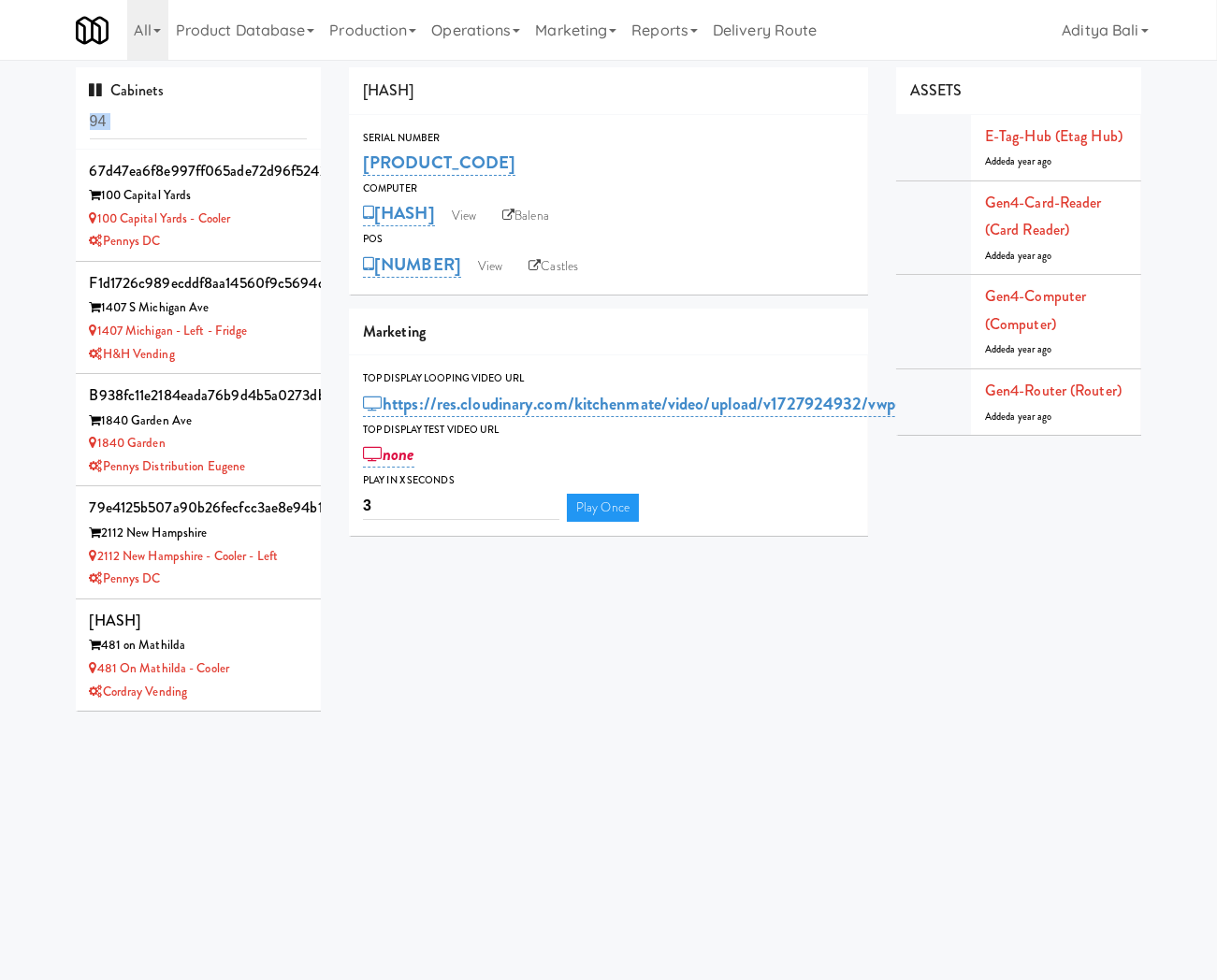 click on "Cabinets 94" at bounding box center [198, 108] 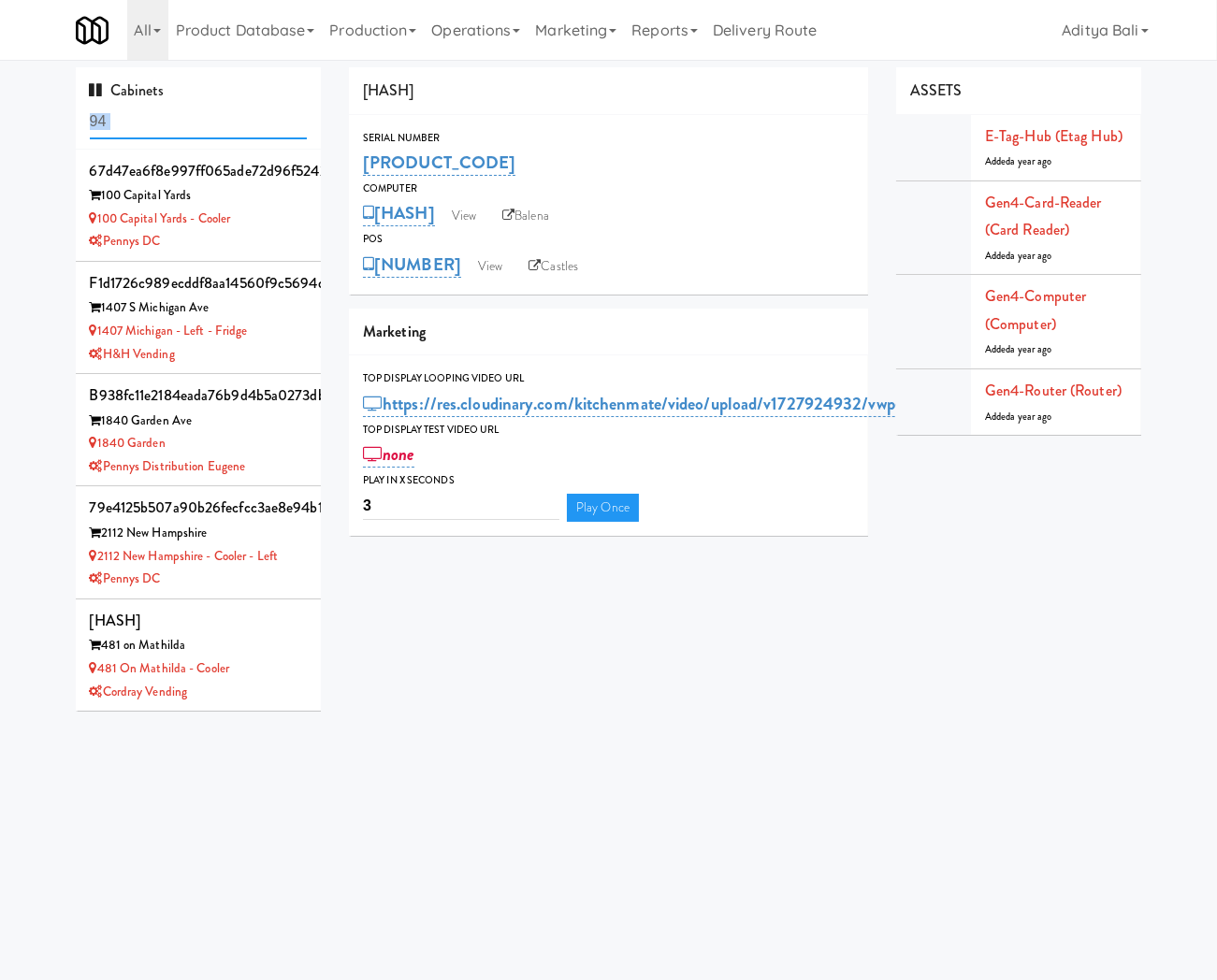 click on "94" at bounding box center (198, 122) 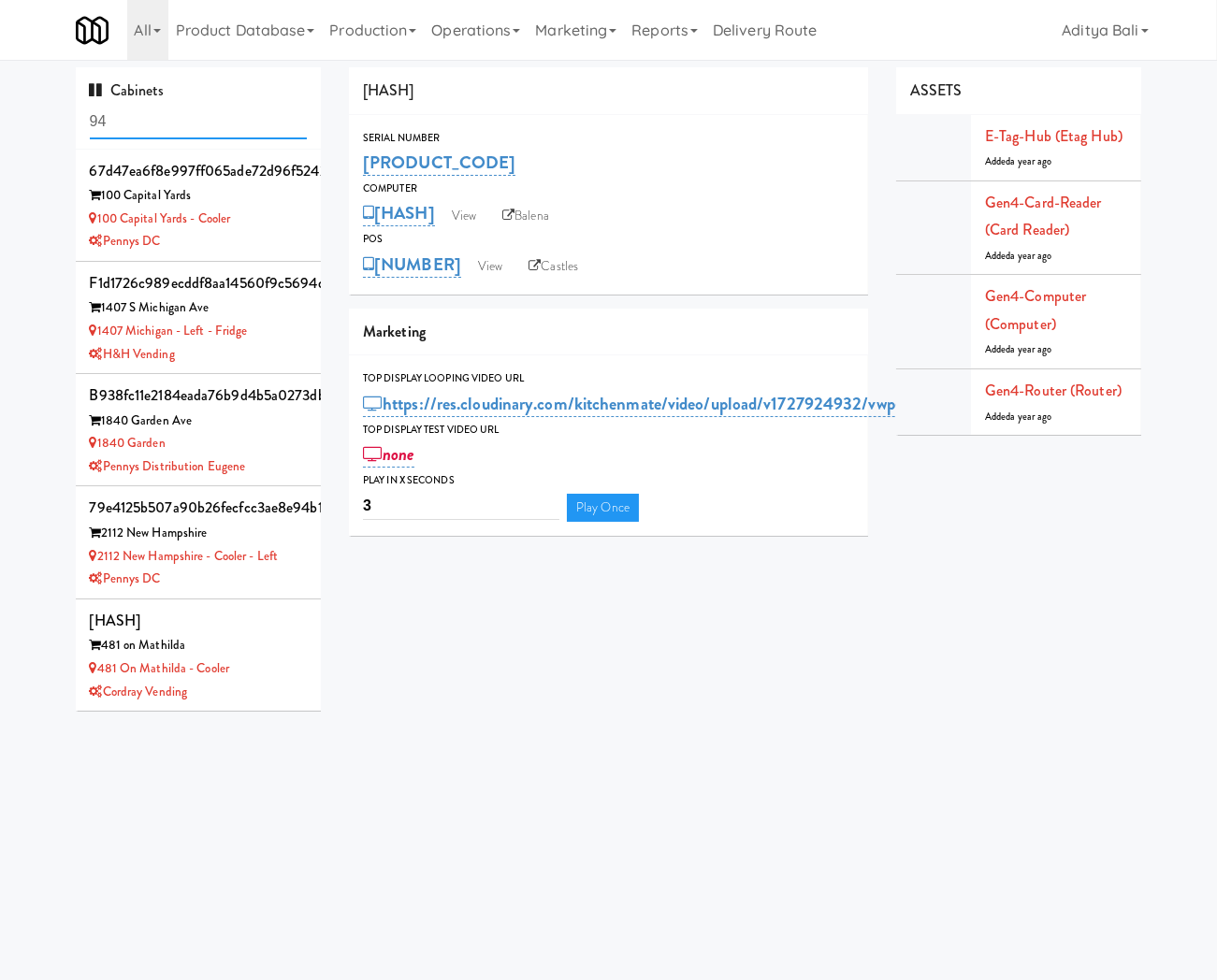click on "94" at bounding box center (198, 122) 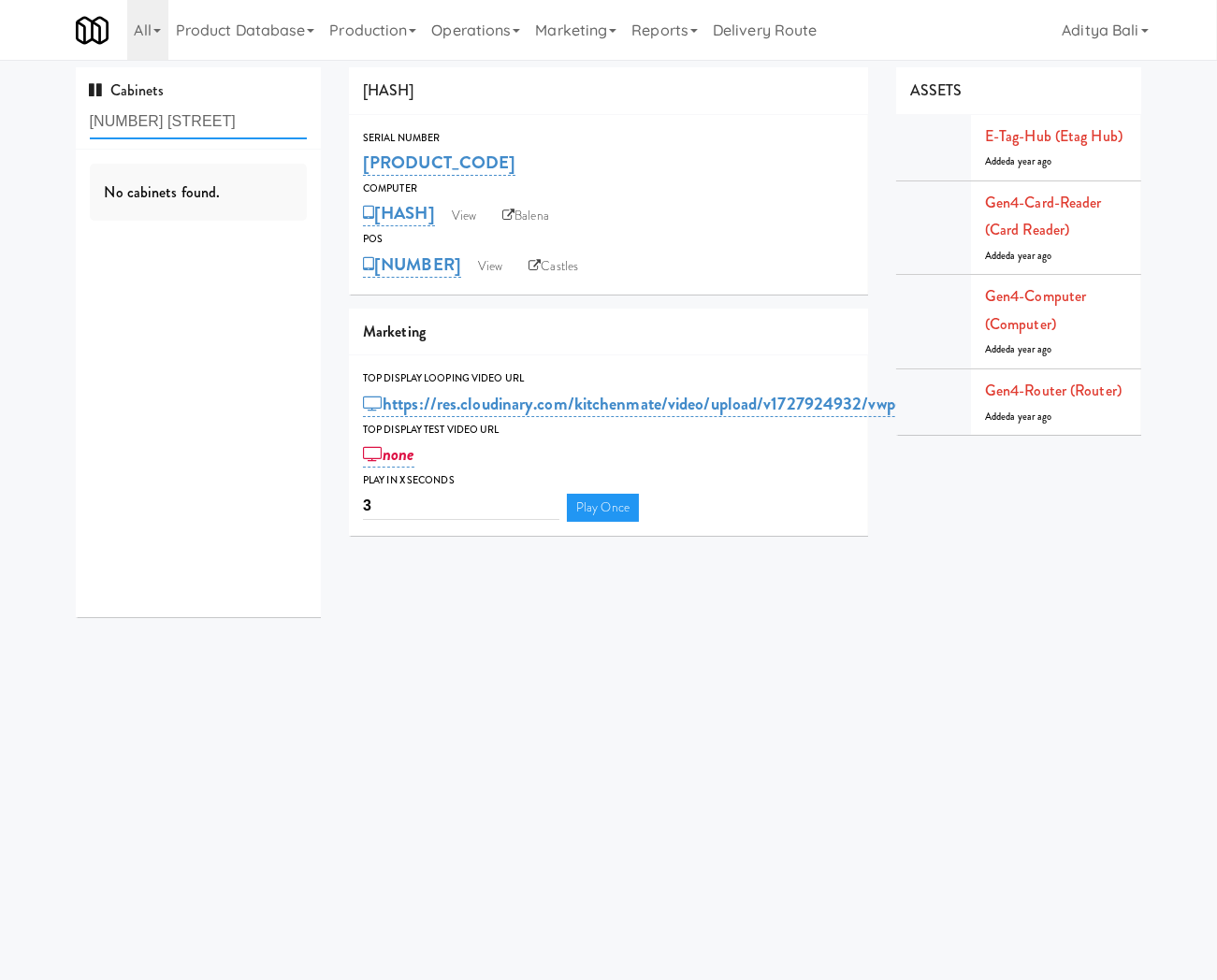click on "[NUMBER] [STREET]" at bounding box center [198, 122] 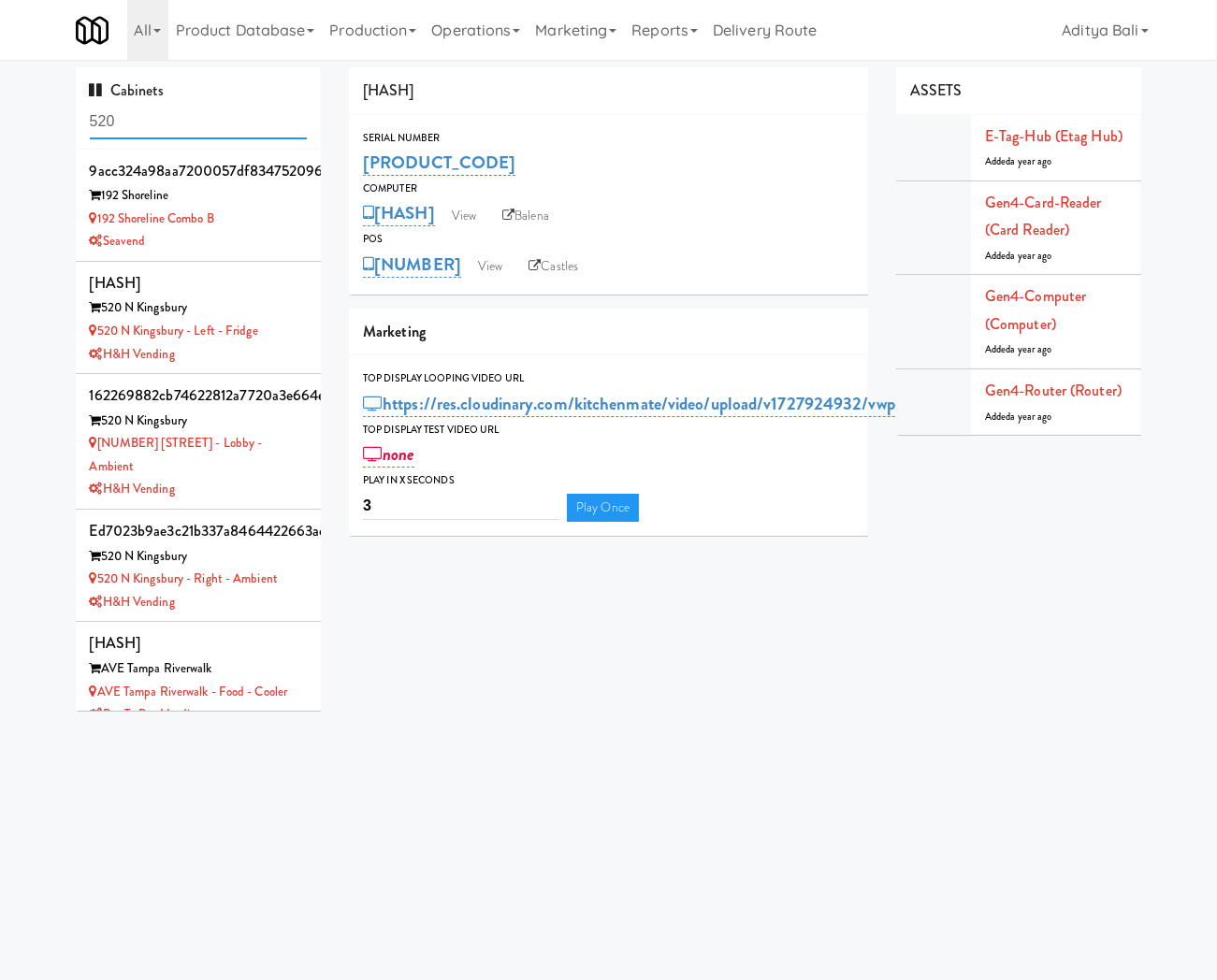click on "520" at bounding box center [198, 122] 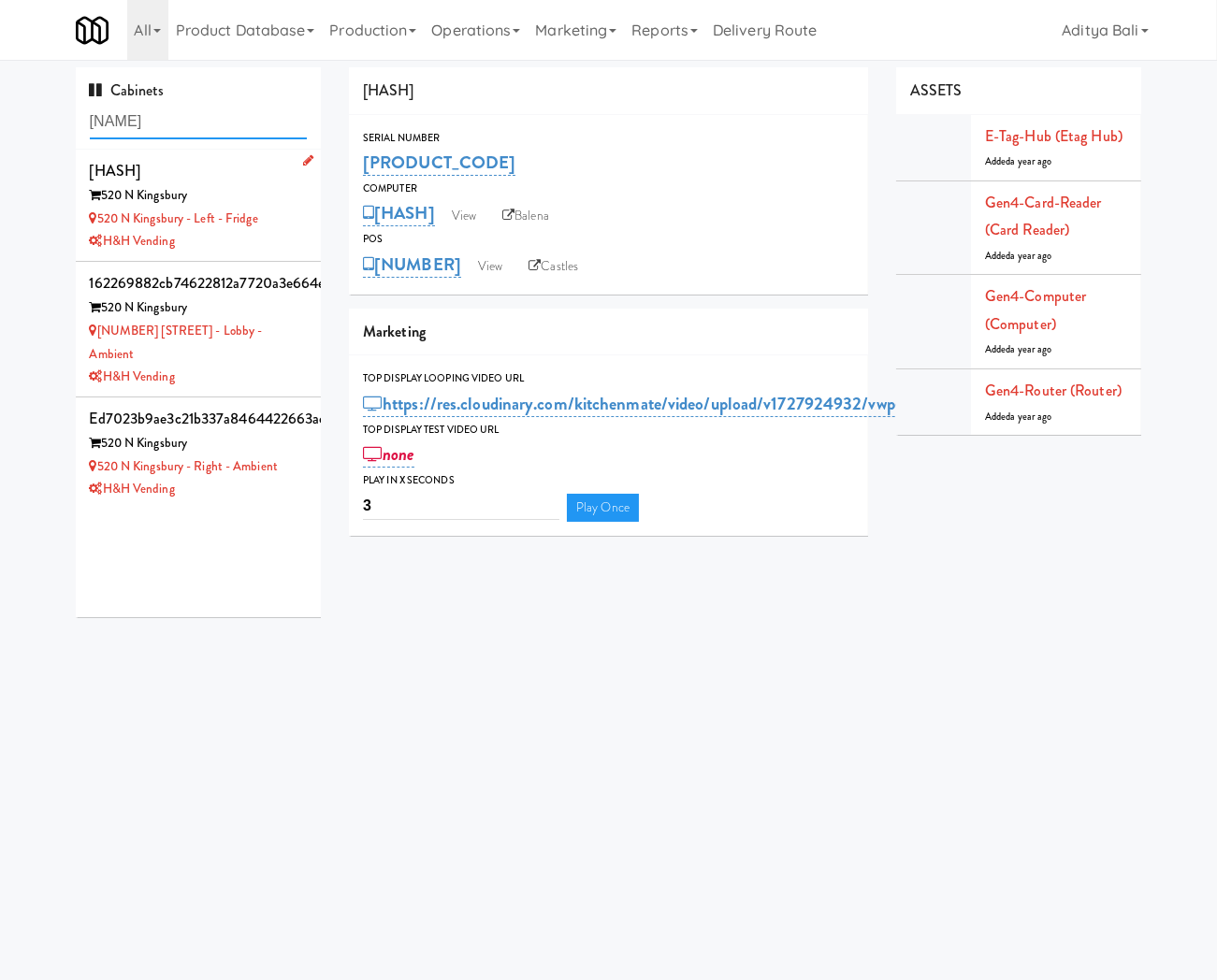 type on "[NAME]" 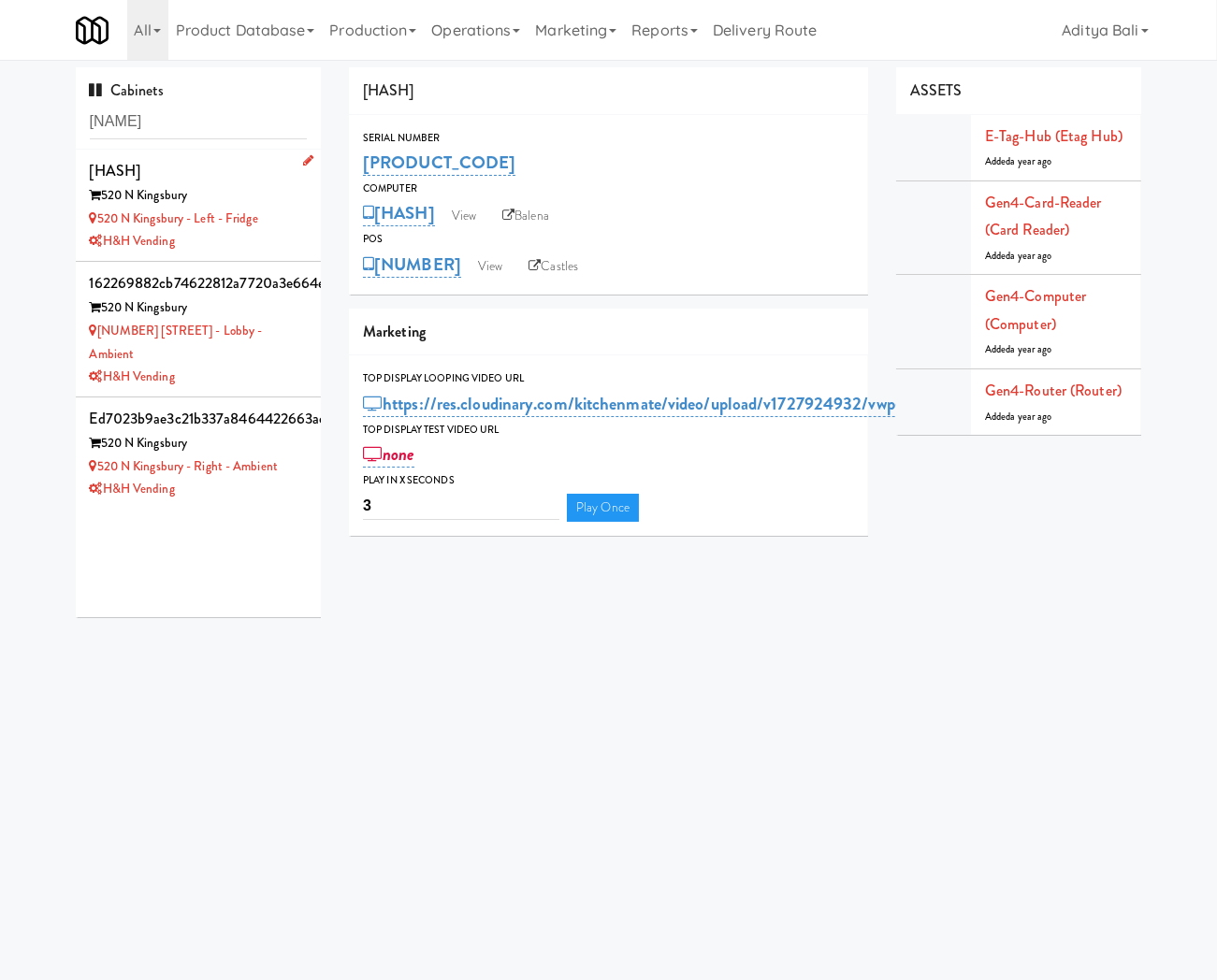 click on "H&H Vending" at bounding box center [198, 241] 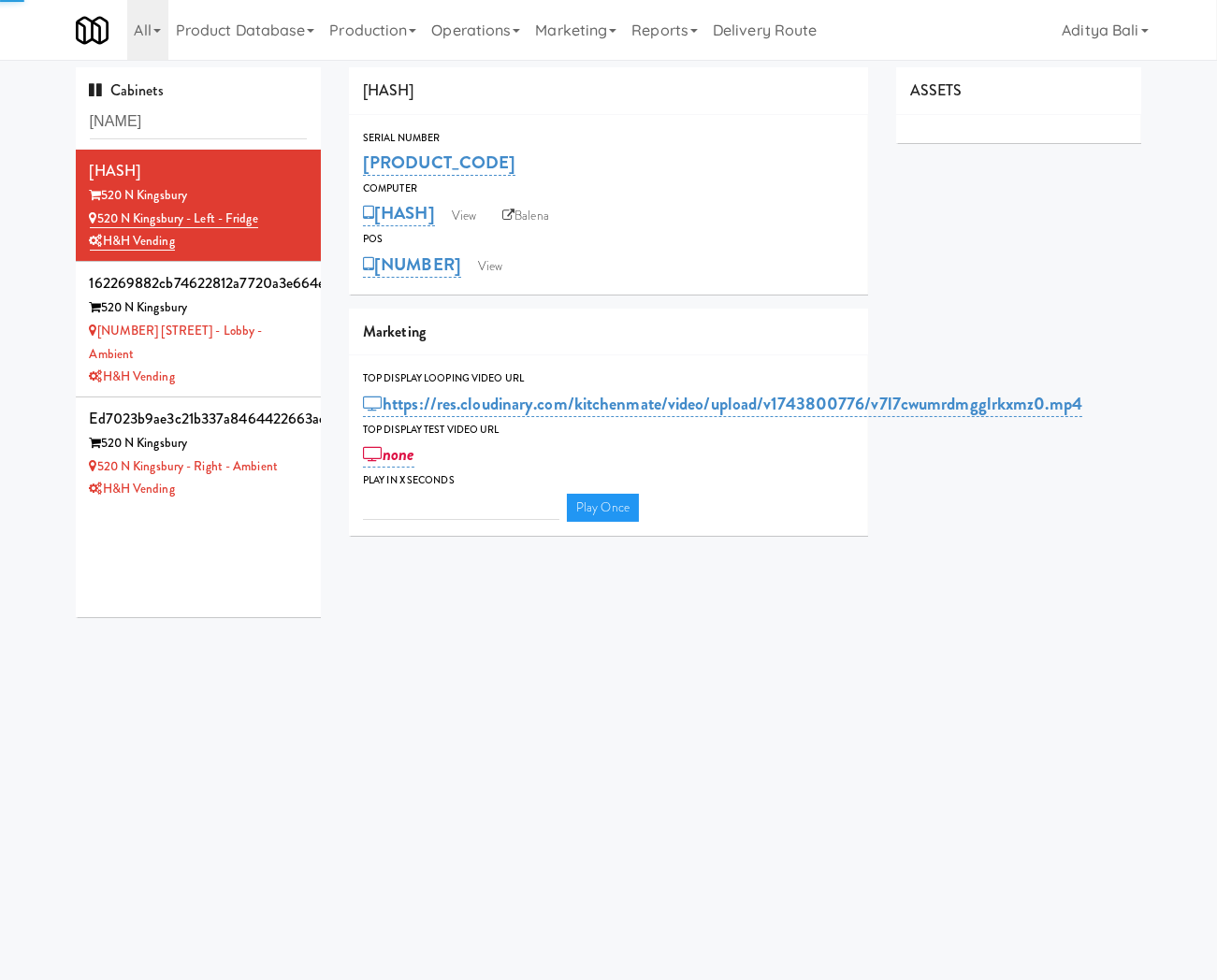 type on "3" 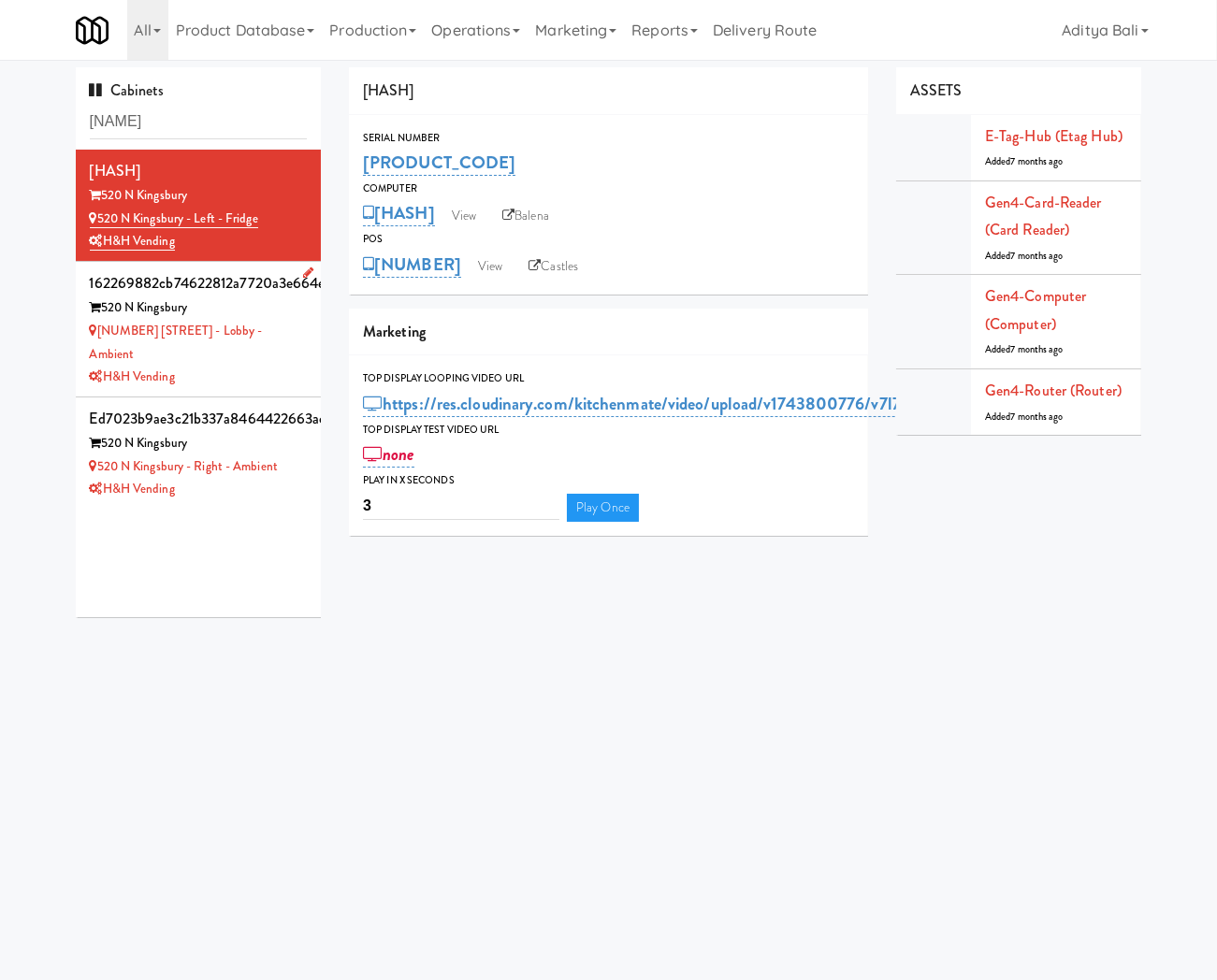 click on "H&H Vending" at bounding box center (198, 377) 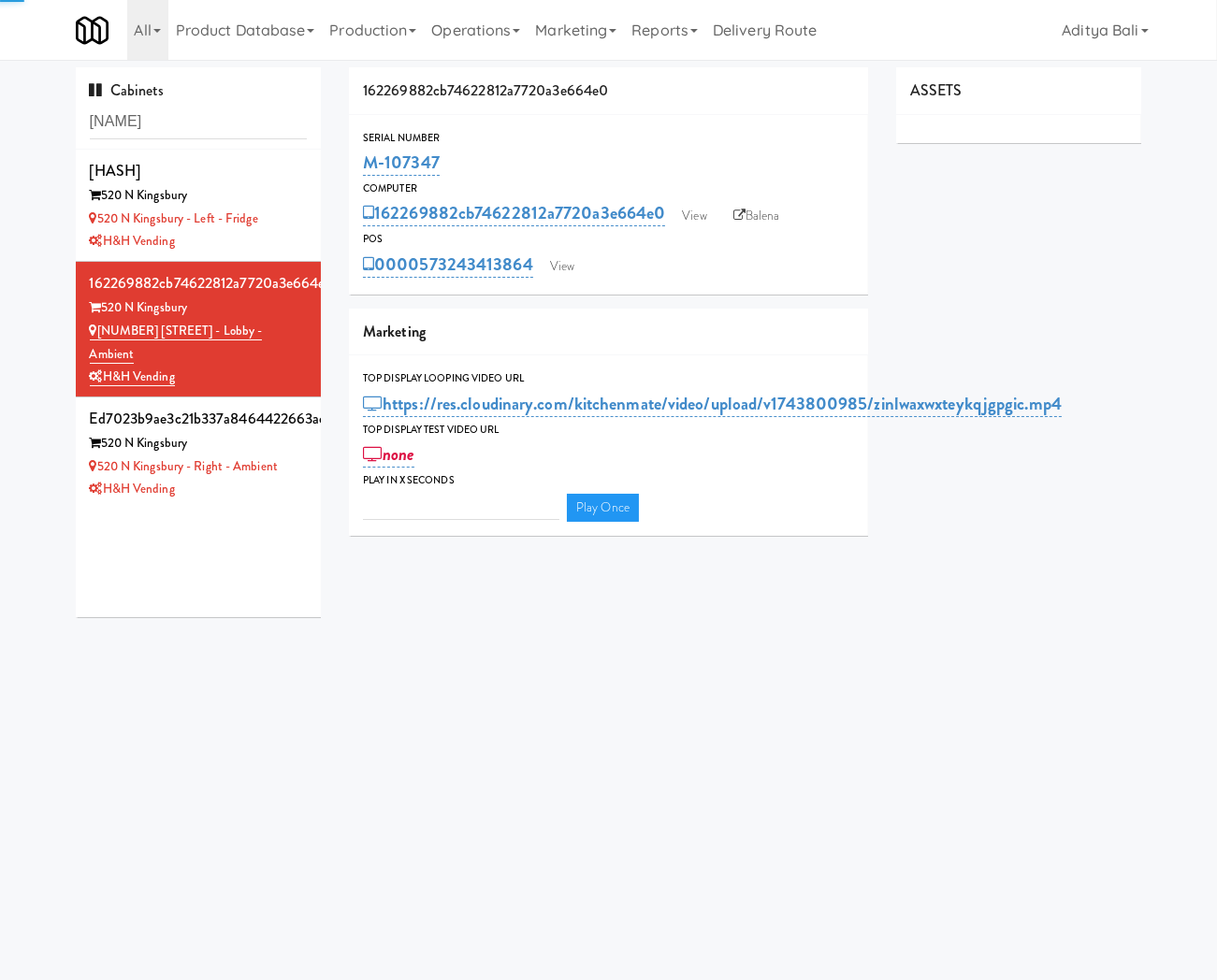 type on "3" 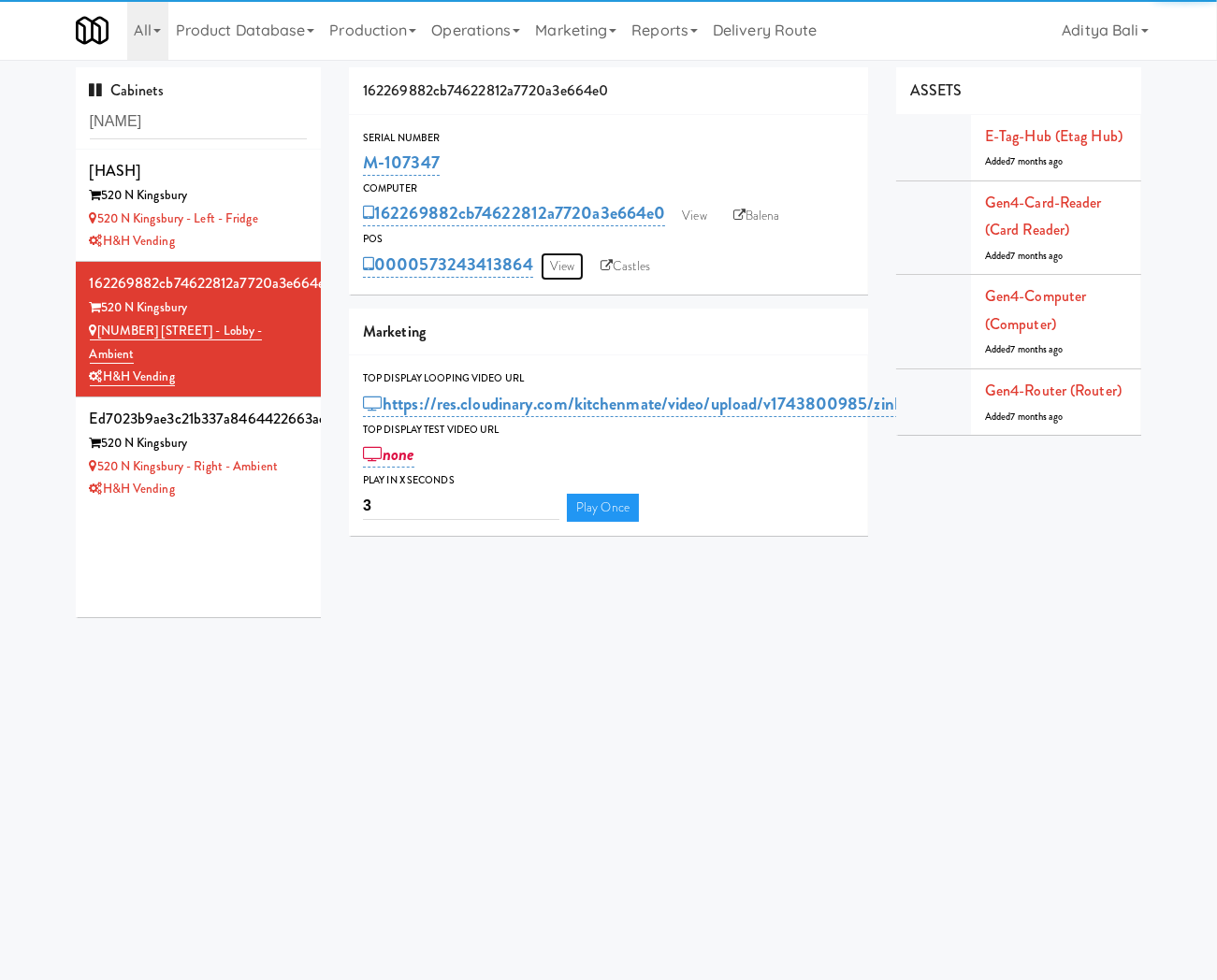 click on "View" at bounding box center (562, 267) 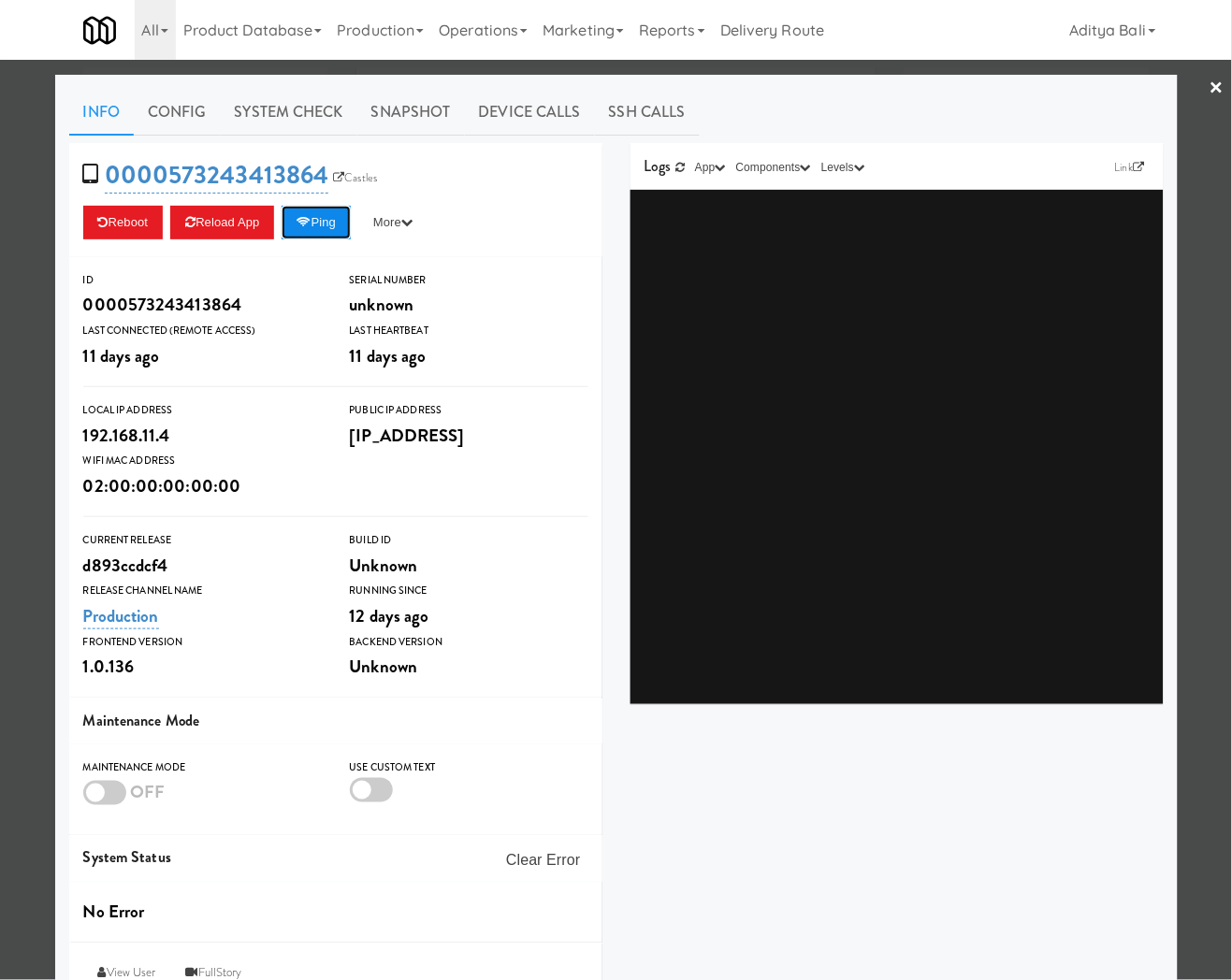 click on "Ping" at bounding box center (316, 223) 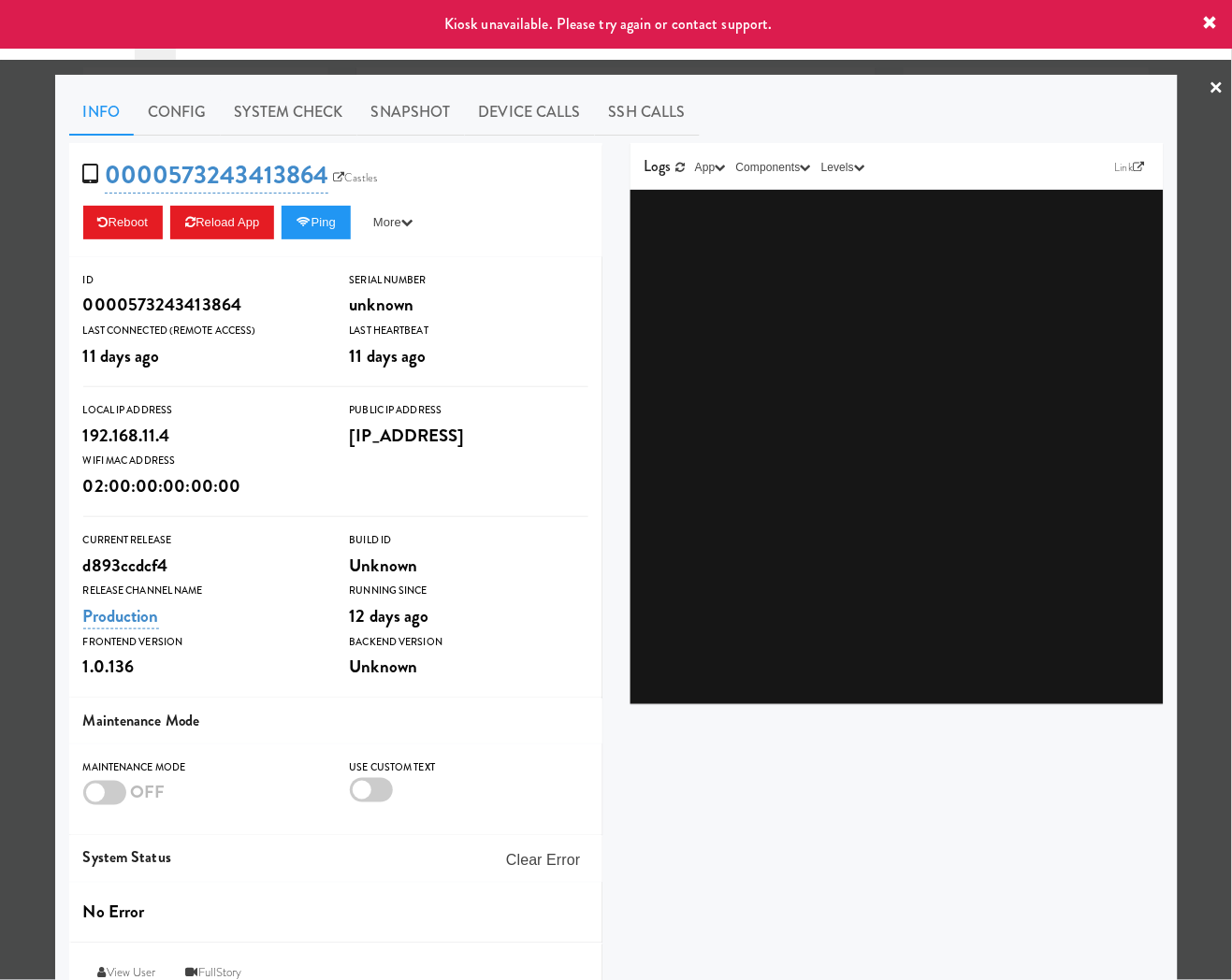 drag, startPoint x: 29, startPoint y: 210, endPoint x: 84, endPoint y: 215, distance: 55.226805 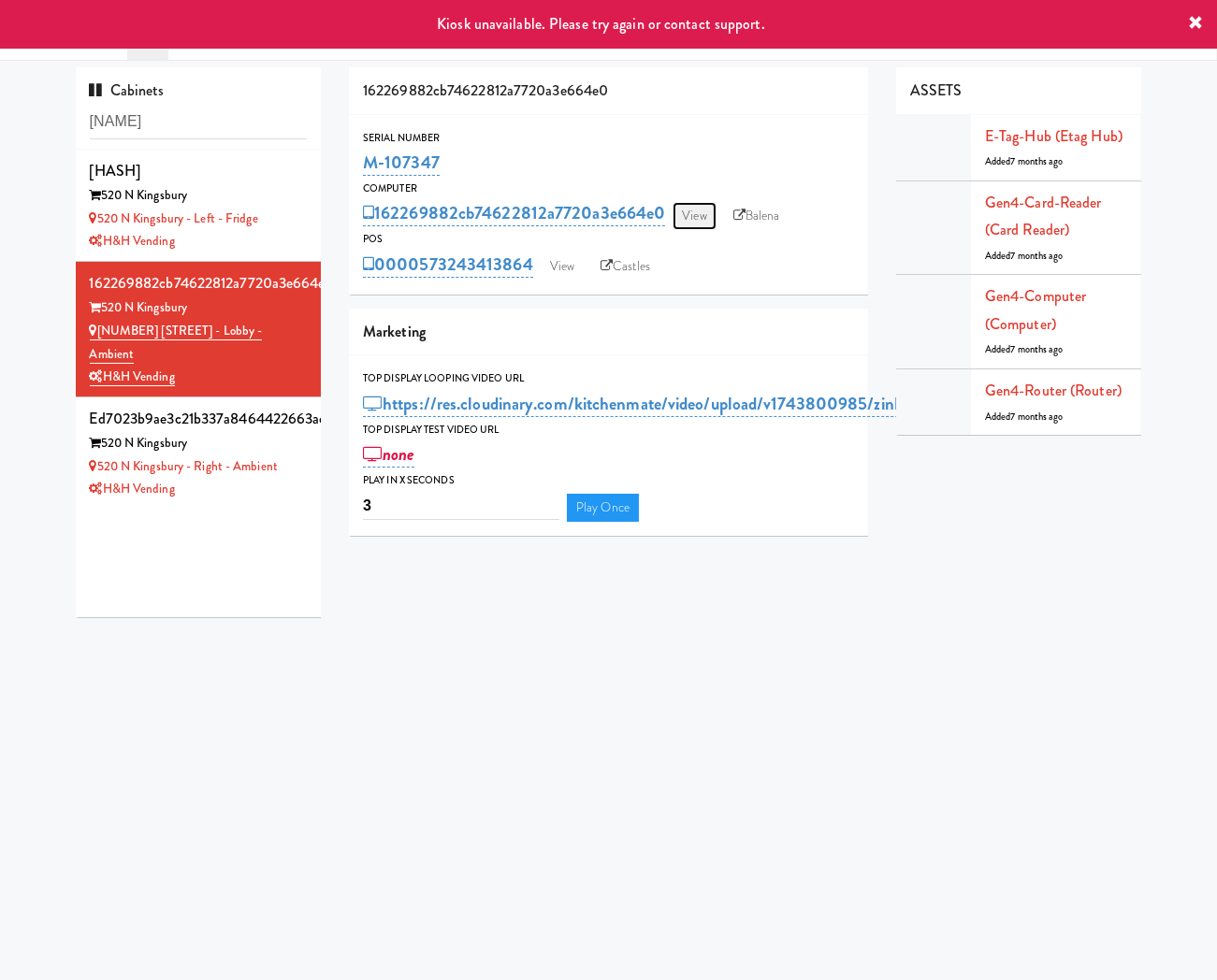 click on "View" at bounding box center (694, 216) 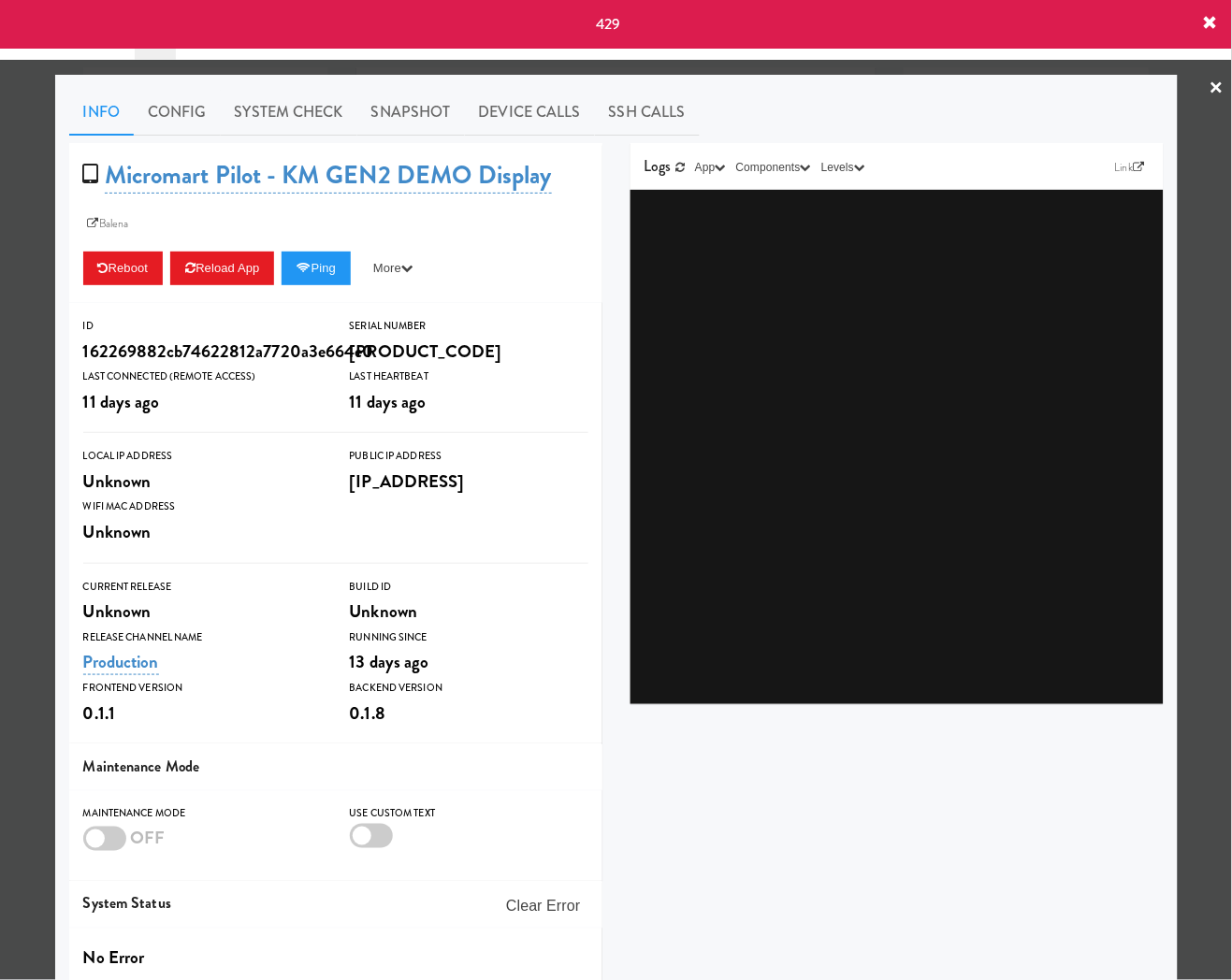 click on "Toggle navigation All [NUMBER] [BRAND] https://classic.micromart.com/cabinets/94?operator_id=[NUMBER] [NUMBER] [COUNTRY] https://classic.micromart.com/cabinets/94?operator_id=[NUMBER] [COMPANY] https://classic.micromart.com/cabinets/94?operator_id=[NUMBER] [COMPANY] https://classic.micromart.com/cabinets/94?operator_id=[NUMBER] [COMPANY] https://classic.micromart.com/cabinets/94?operator_id=[NUMBER] [COMPANY] https://classic.micromart.com/cabinets/94?operator_id=[NUMBER] [COMPANY] https://classic.micromart.com/cabinets/94?operator_id=[NUMBER] [COMPANY] https://classic.micromart.com/cabinets/94?operator_id=[NUMBER] [COMPANY] https://classic.micromart.com/cabinets/94?operator_id=[NUMBER] [COMPANY] https://classic.micromart.com/cabinets/94?operator_id=[NUMBER] [COMPANY] https://classic.micromart.com/cabinets/94?operator_id=[NUMBER] [COMPANY] https://classic.micromart.com/cabinets/94?operator_id=[NUMBER] [COMPANY] https://classic.micromart.com/cabinets/94?operator_id=[NUMBER] [COMPANY] https://classic.micromart.com/cabinets/94?operator_id=[NUMBER]" at bounding box center (616, 30) 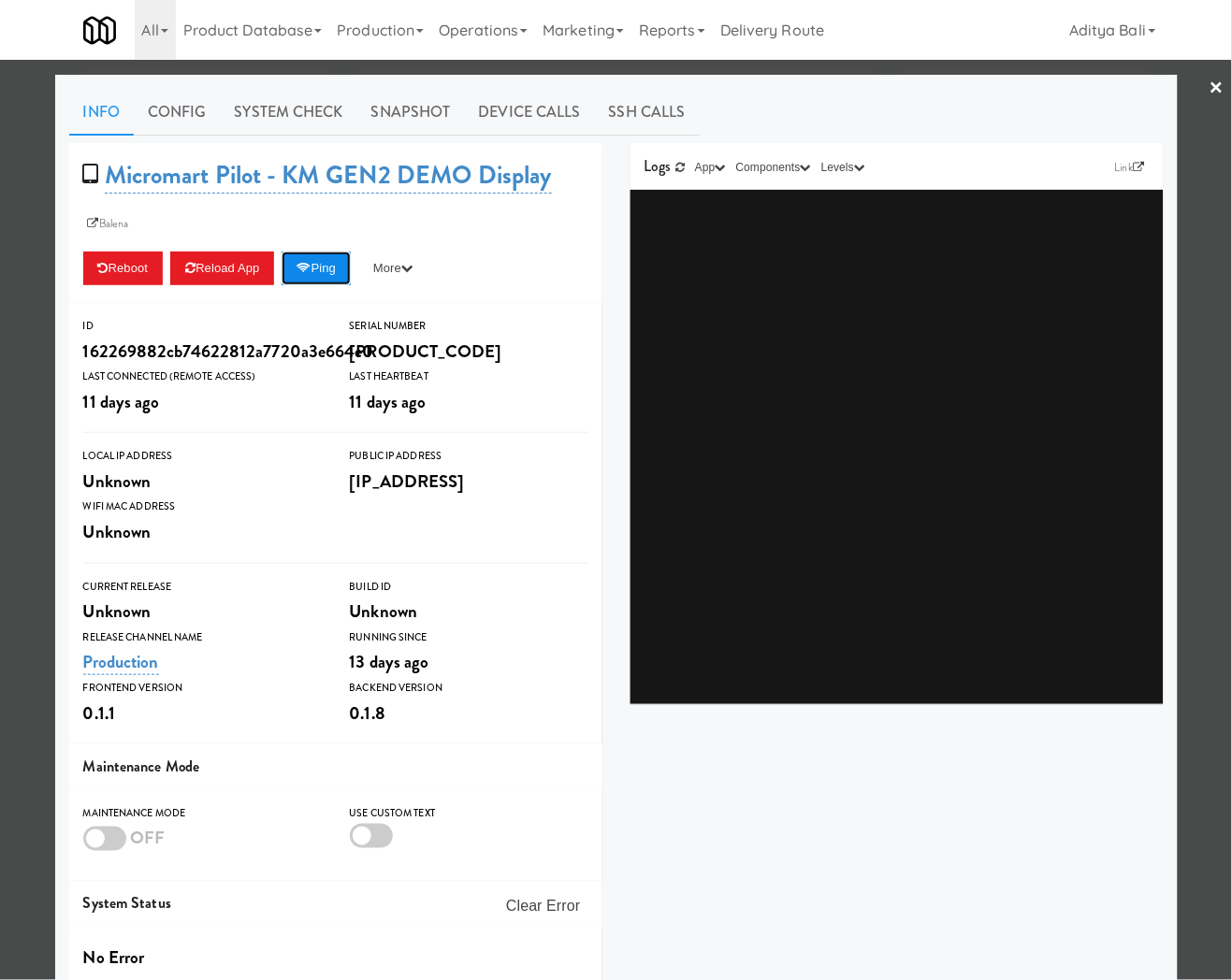 click on "Ping" at bounding box center (316, 268) 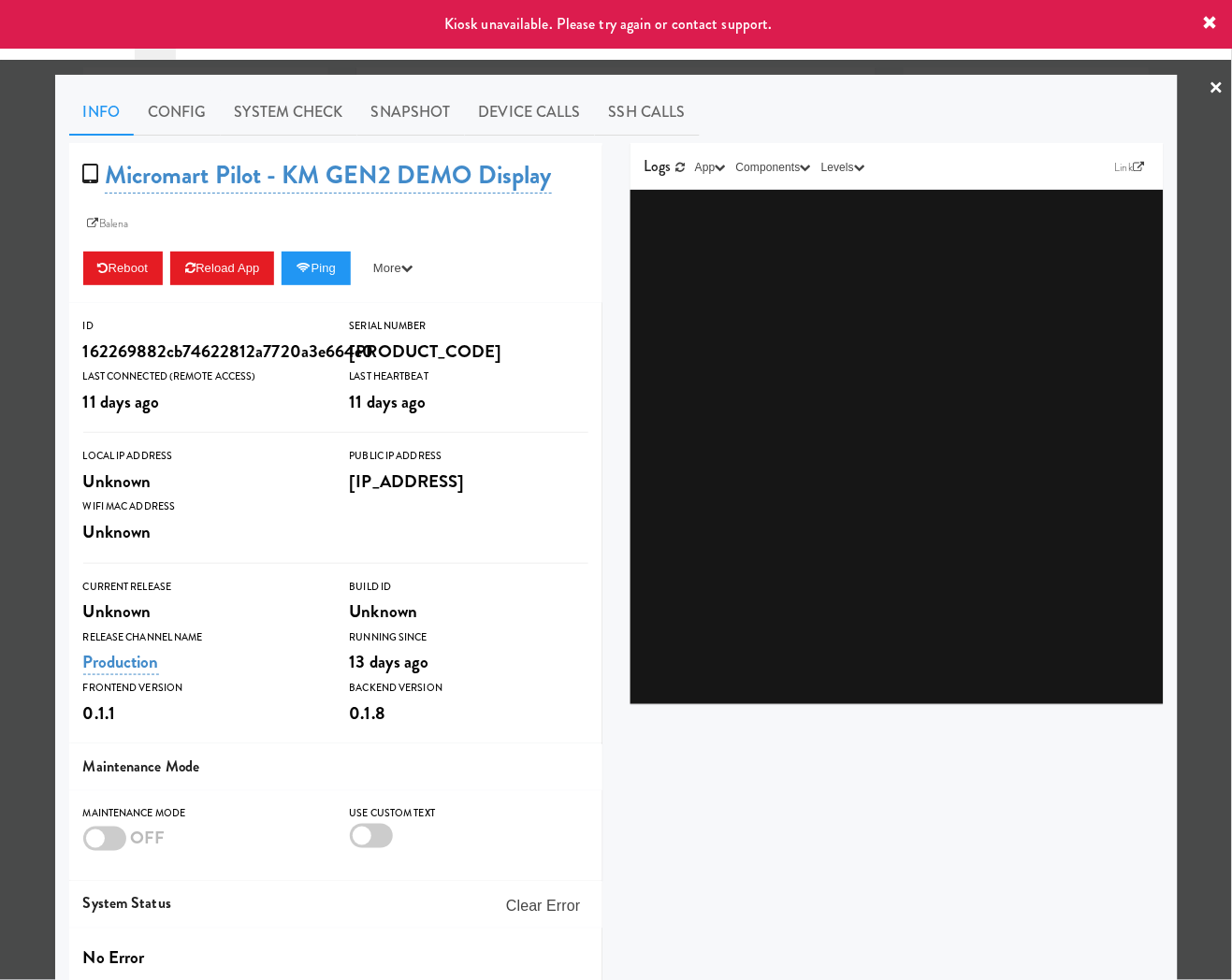 click at bounding box center (616, 490) 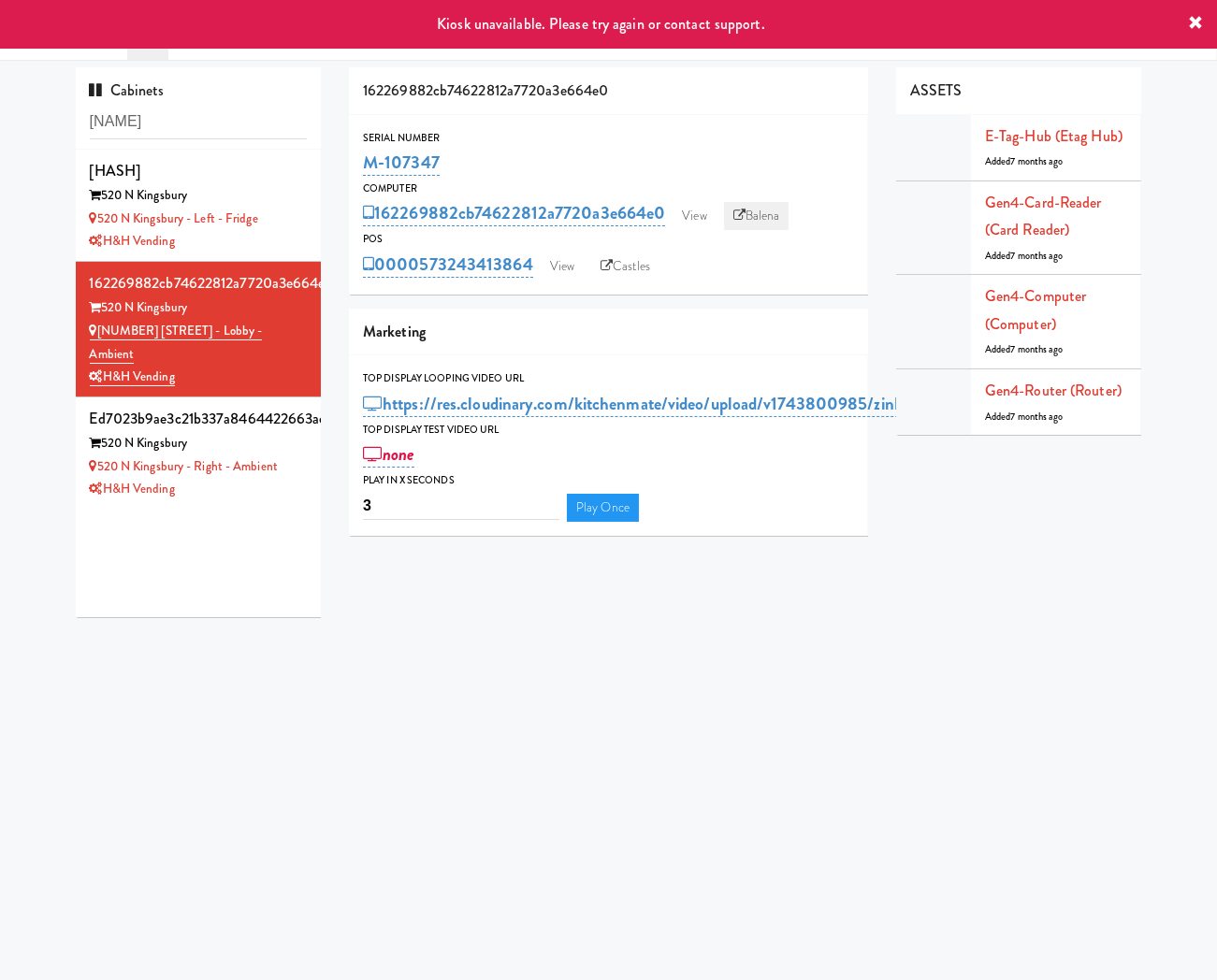 click on "Balena" at bounding box center [757, 216] 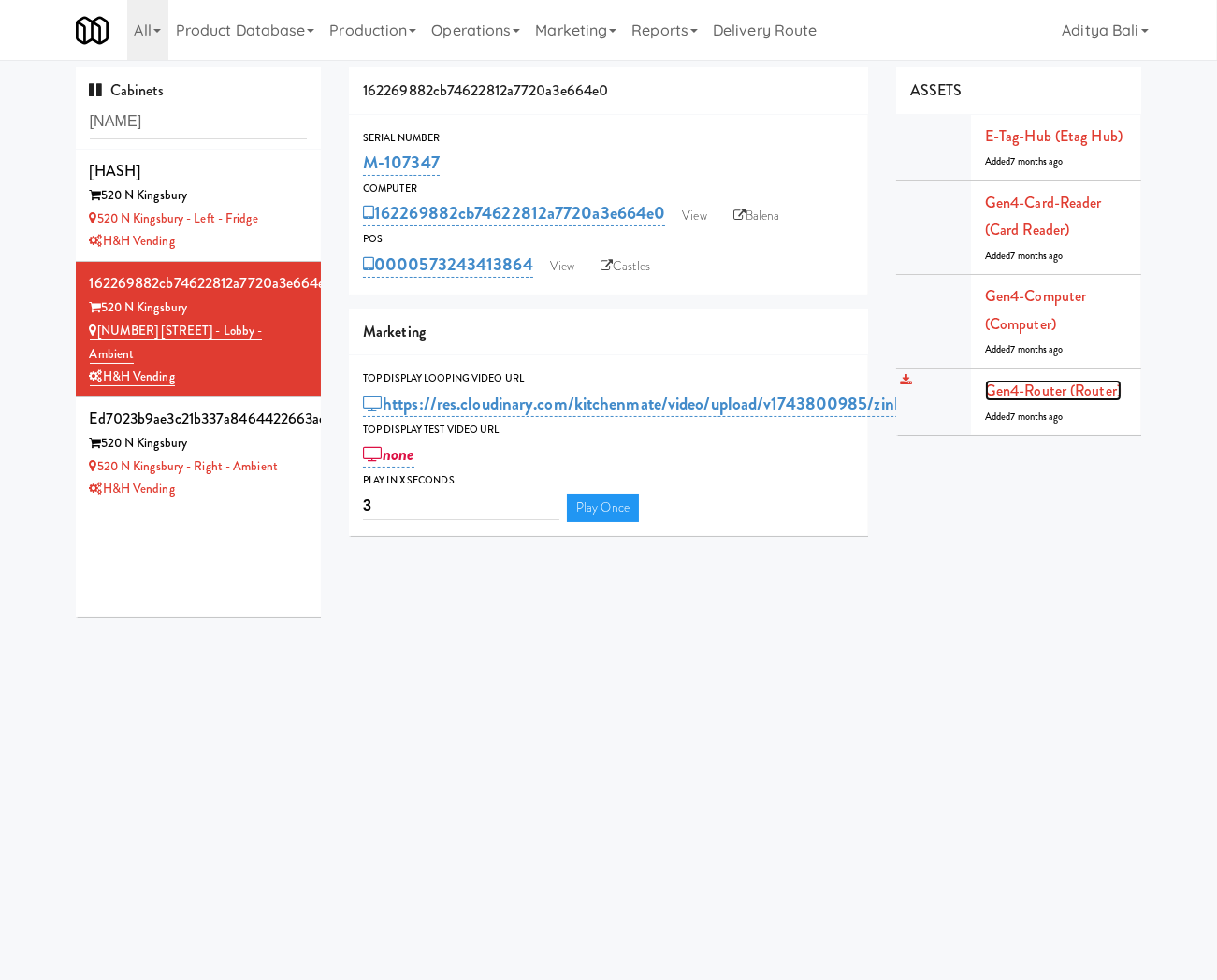 click on "Gen4-router (Router)" at bounding box center (1053, 390) 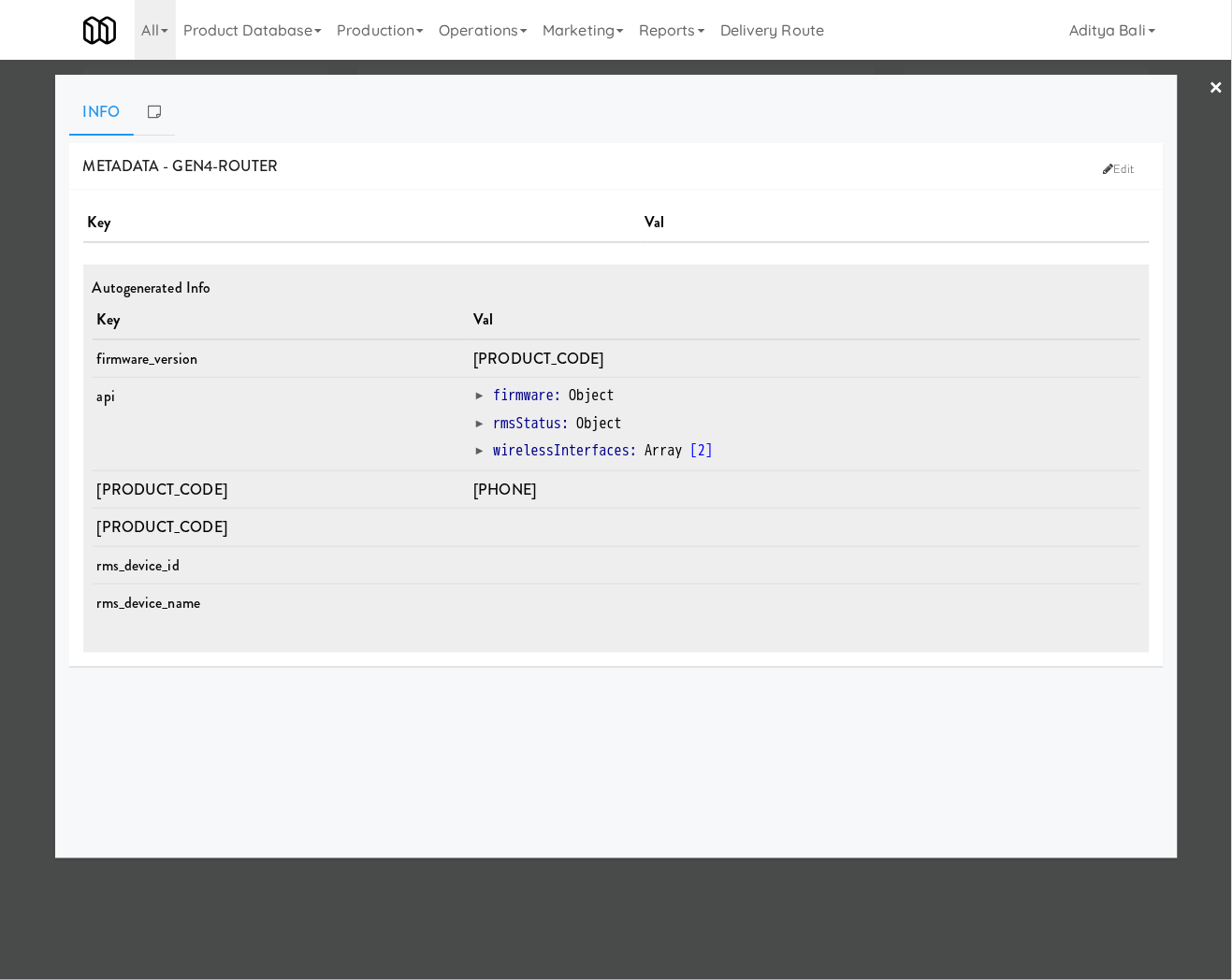 click on "[PHONE]" at bounding box center [504, 489] 